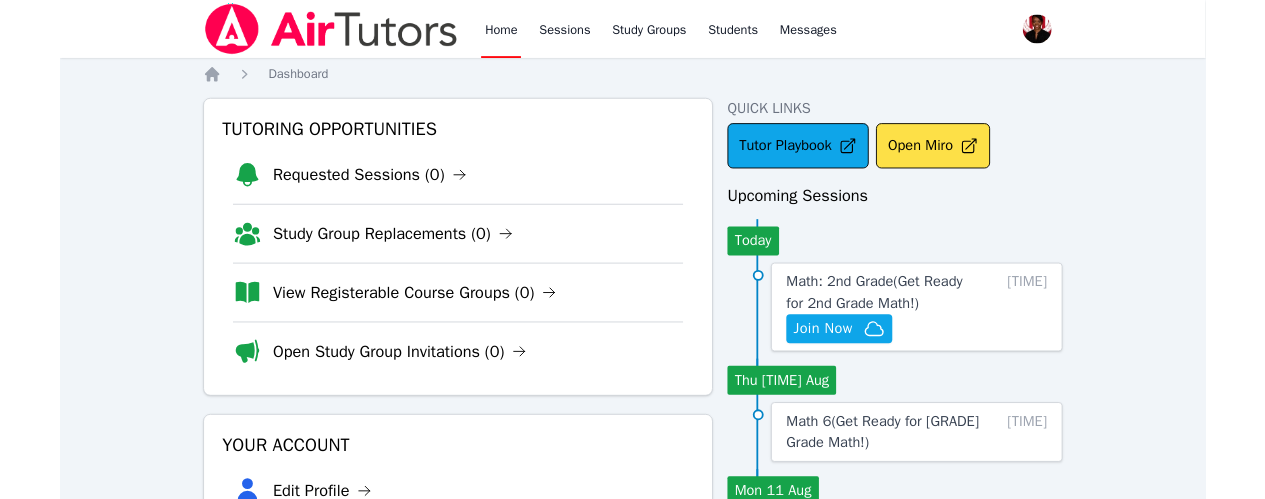 scroll, scrollTop: 0, scrollLeft: 0, axis: both 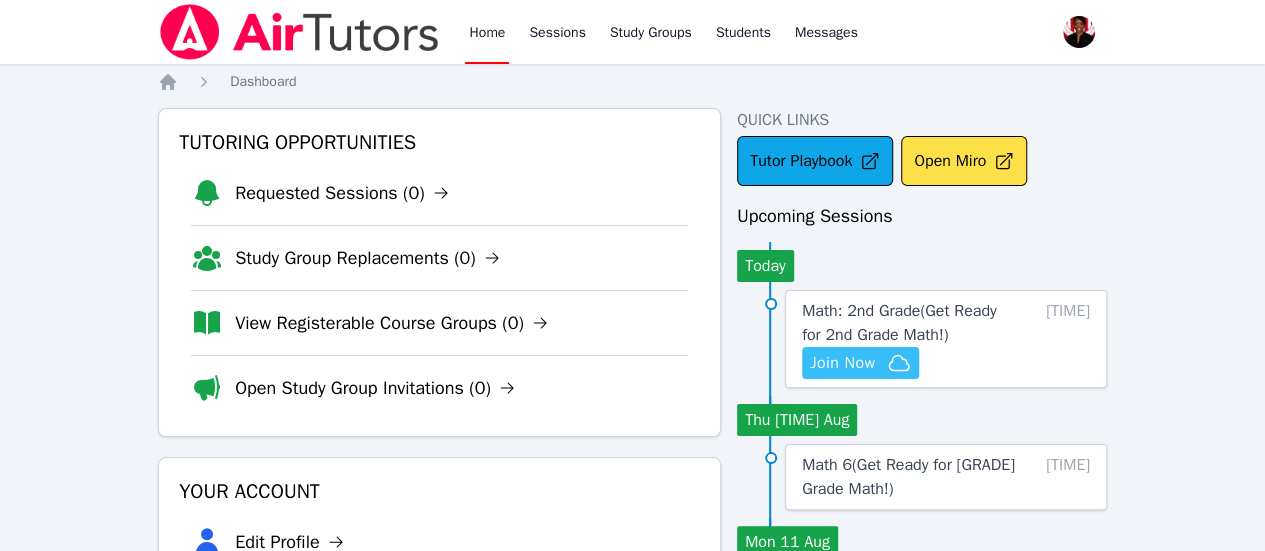click 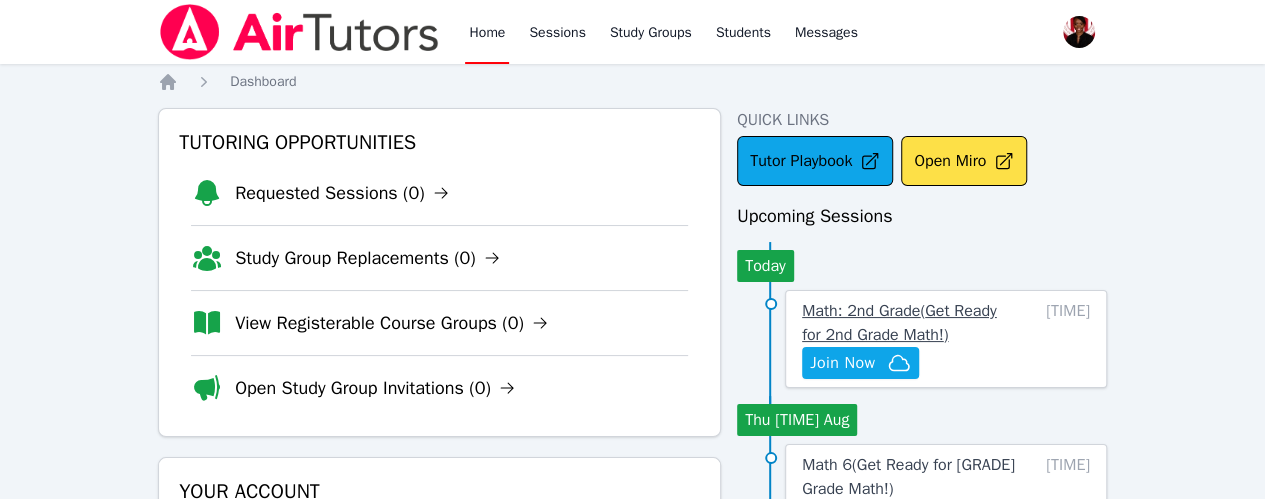 click on "Math: 2nd Grade  ( Get Ready for 2nd Grade Math! )" at bounding box center (899, 323) 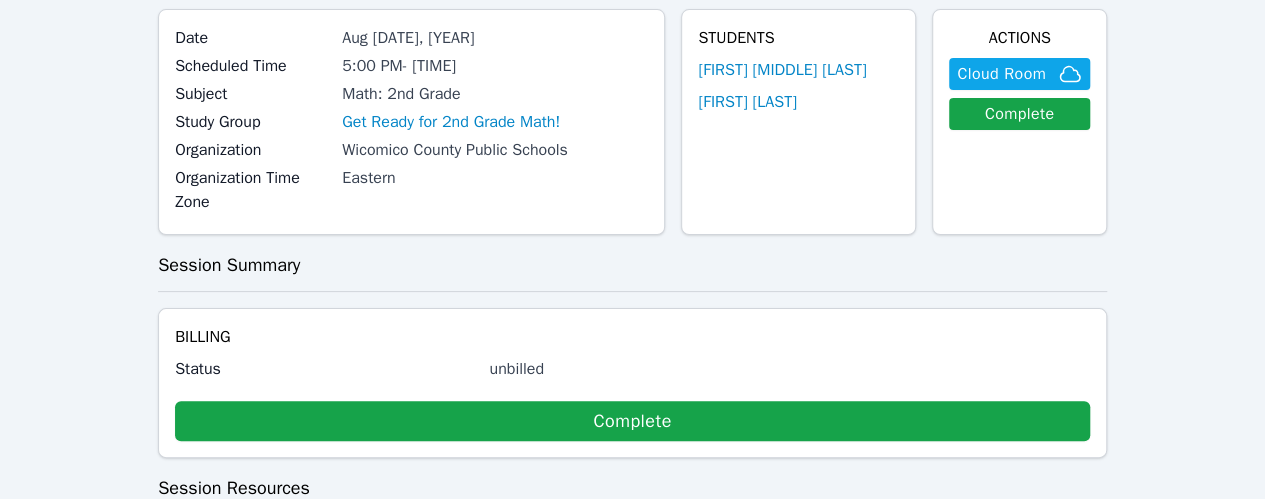 scroll, scrollTop: 154, scrollLeft: 0, axis: vertical 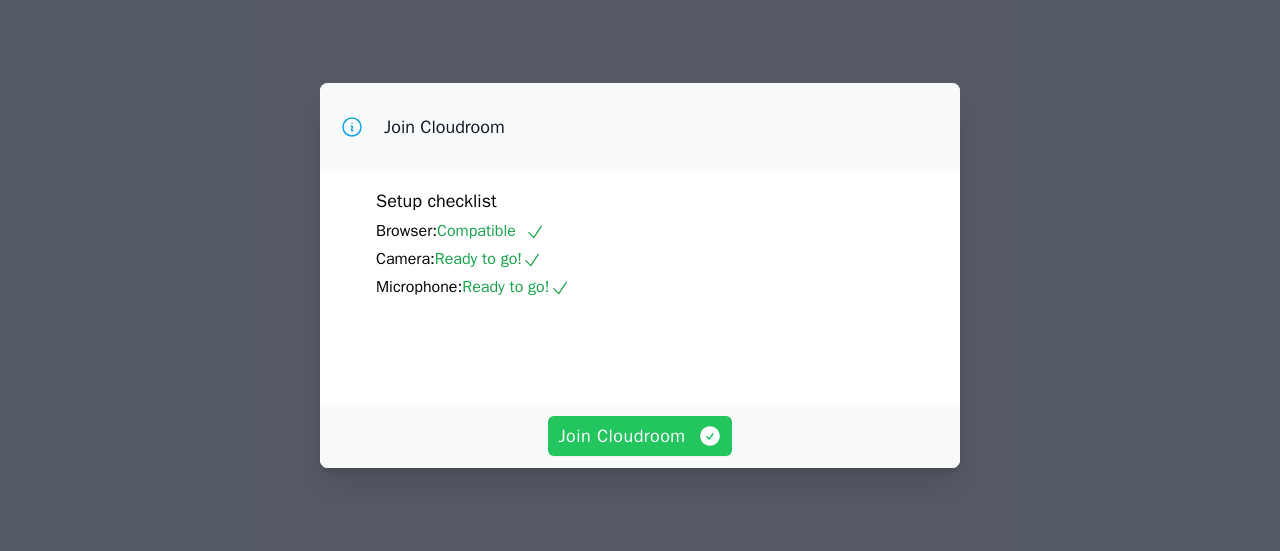 click on "Join Cloudroom" at bounding box center [639, 436] 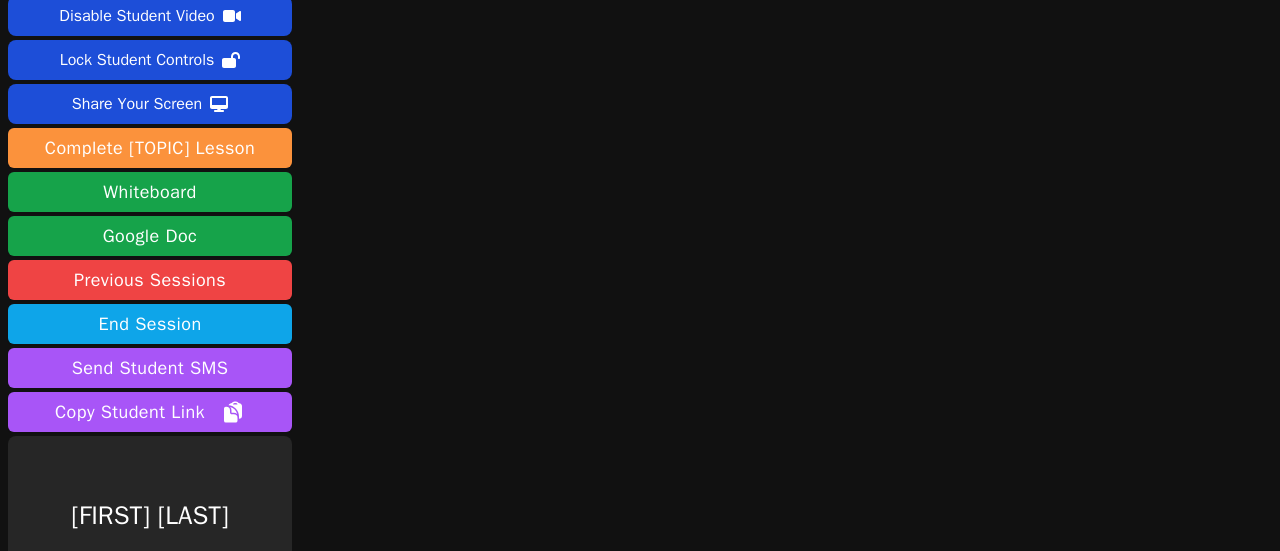 scroll, scrollTop: 140, scrollLeft: 0, axis: vertical 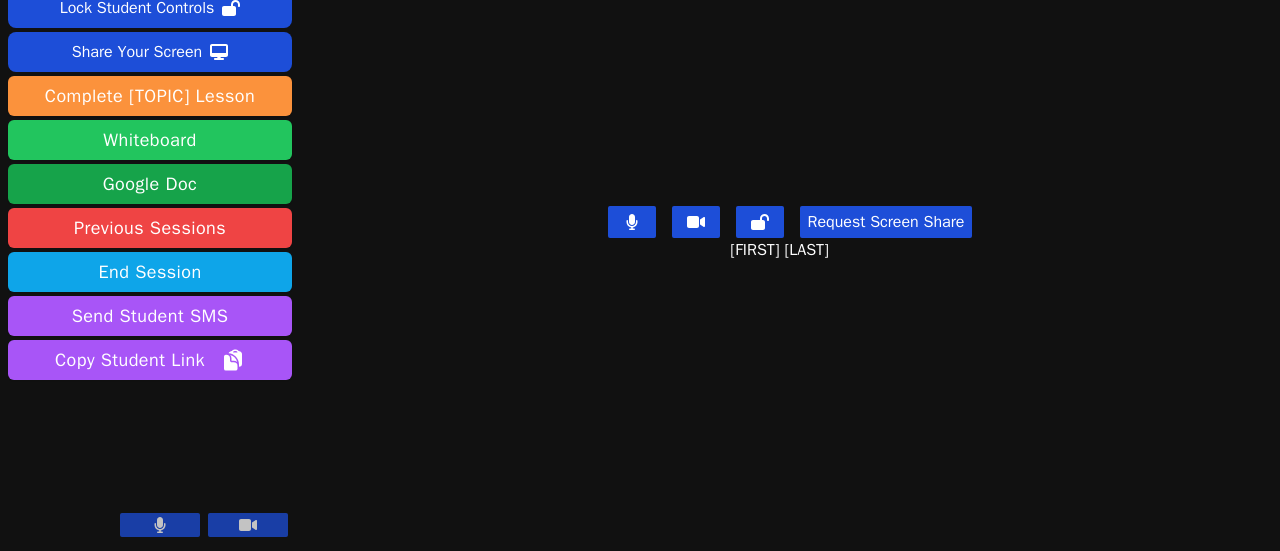 click on "Whiteboard" at bounding box center [150, 140] 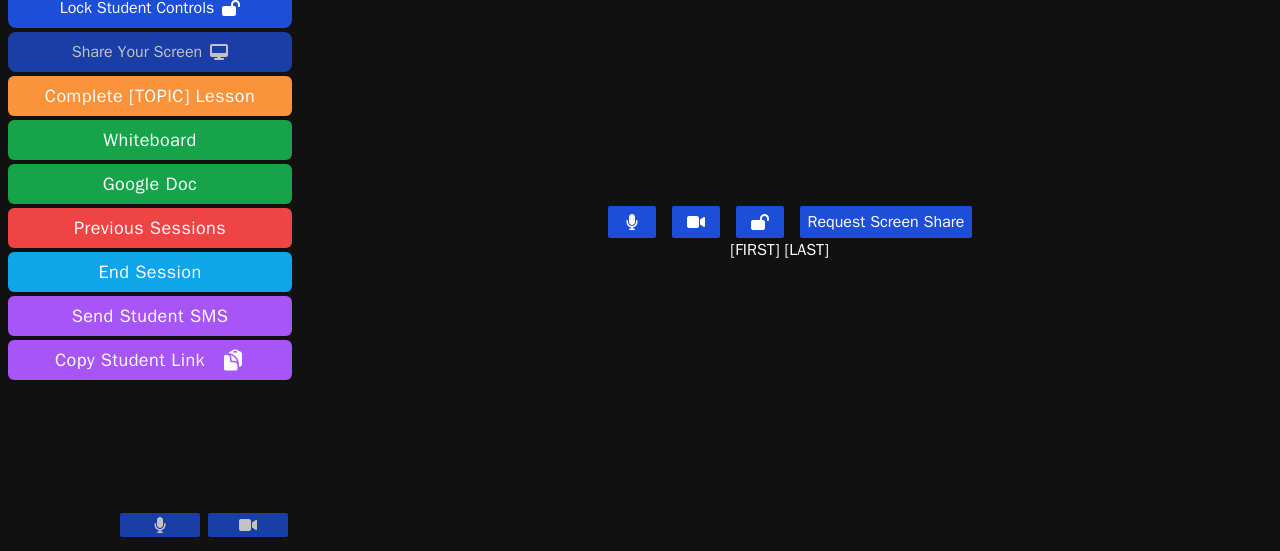 click on "Share Your Screen" at bounding box center [137, 52] 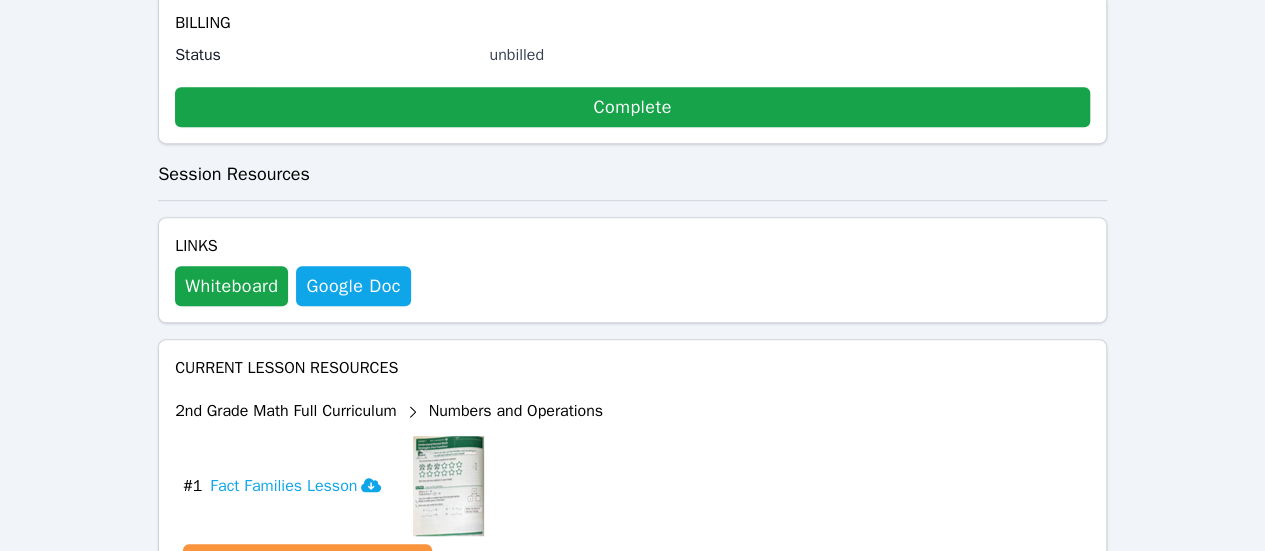 scroll, scrollTop: 447, scrollLeft: 0, axis: vertical 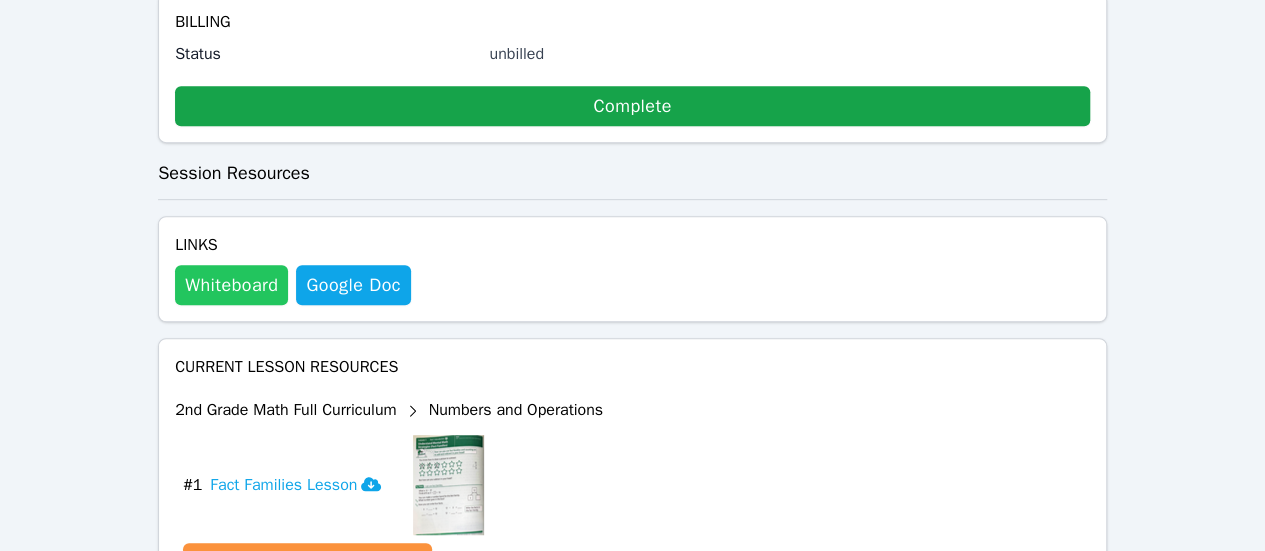 click on "Whiteboard" at bounding box center (231, 285) 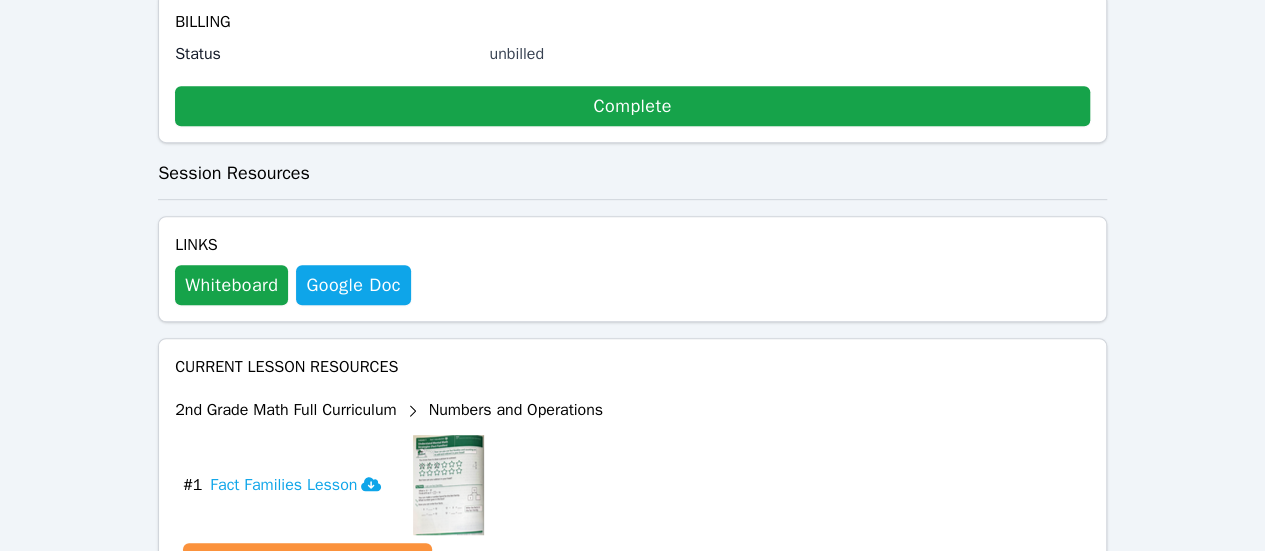 scroll, scrollTop: 0, scrollLeft: 0, axis: both 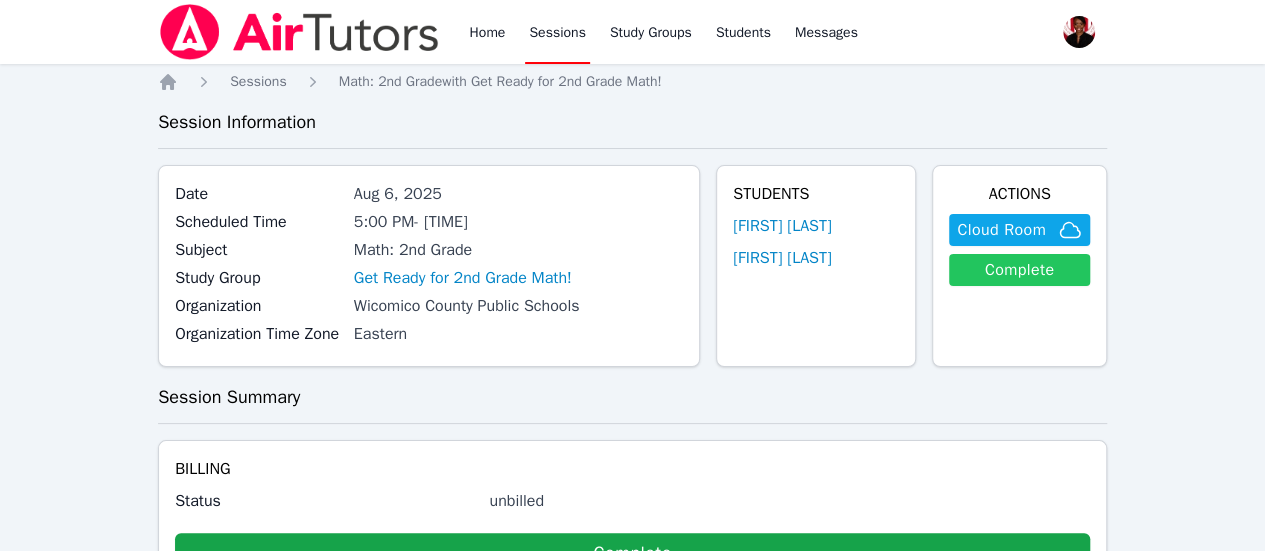 click on "Complete" at bounding box center (1019, 270) 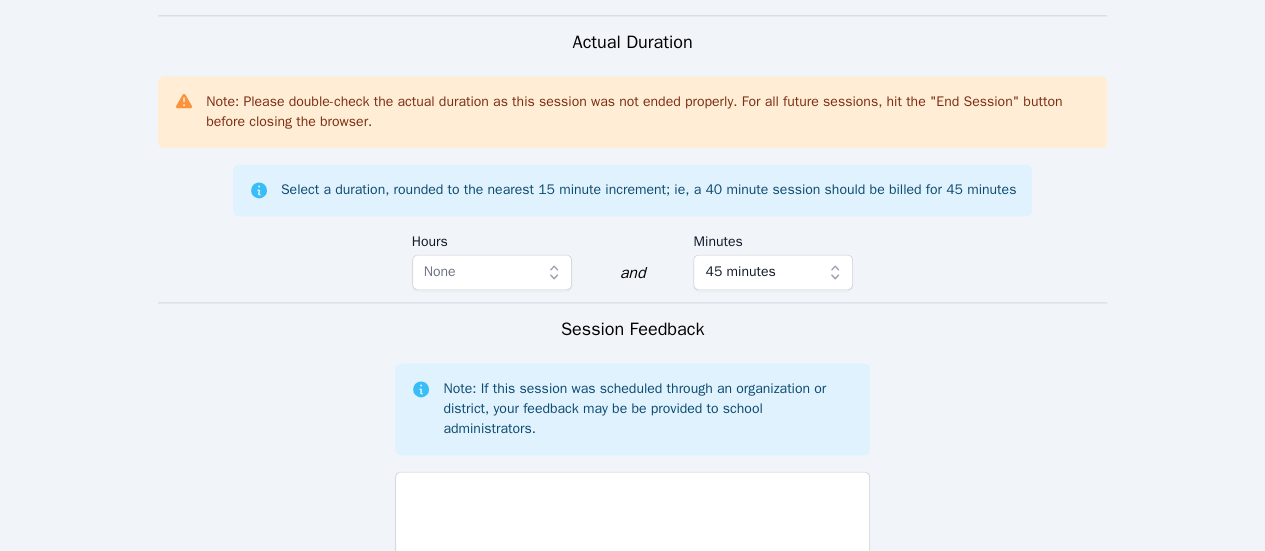 scroll, scrollTop: 942, scrollLeft: 0, axis: vertical 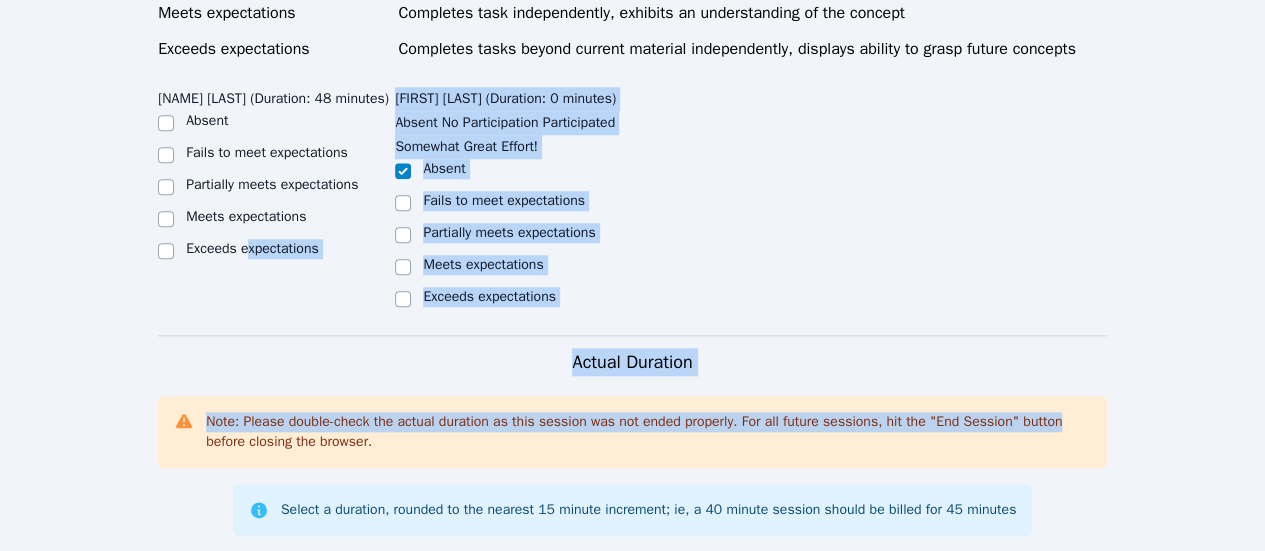 drag, startPoint x: 1248, startPoint y: 321, endPoint x: 252, endPoint y: 281, distance: 996.8029 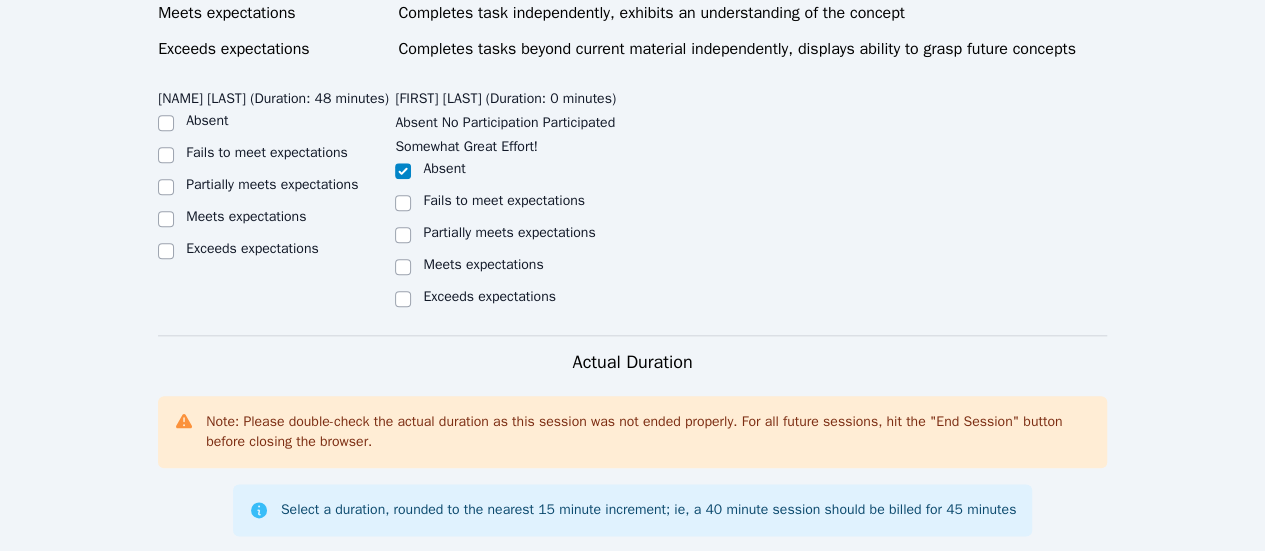 click on "Meets expectations" at bounding box center (246, 216) 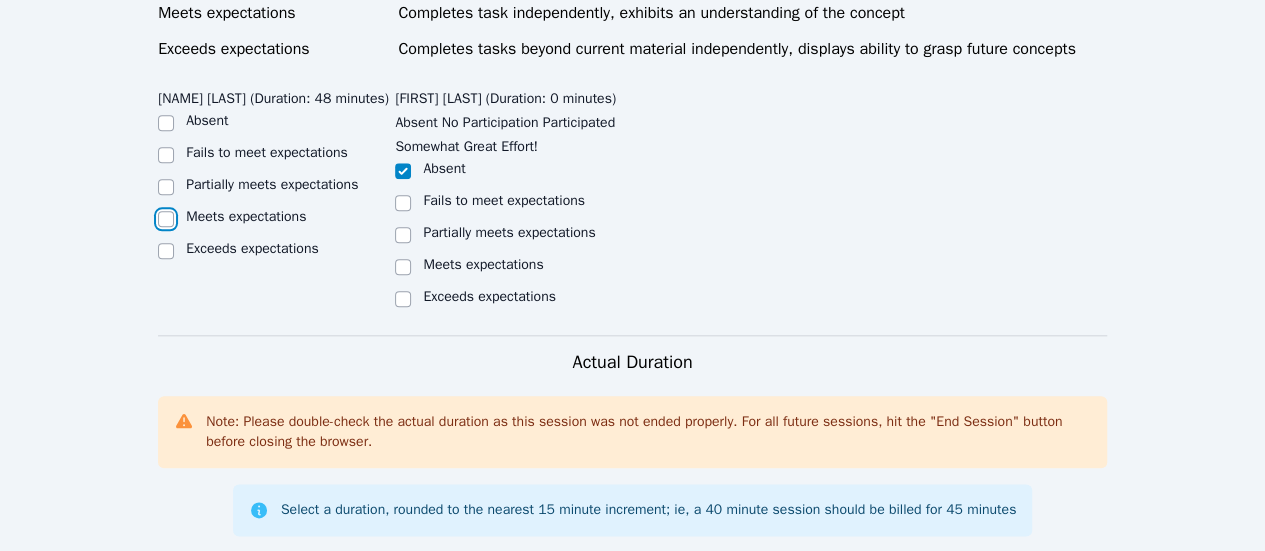 click on "Meets expectations" at bounding box center (166, 219) 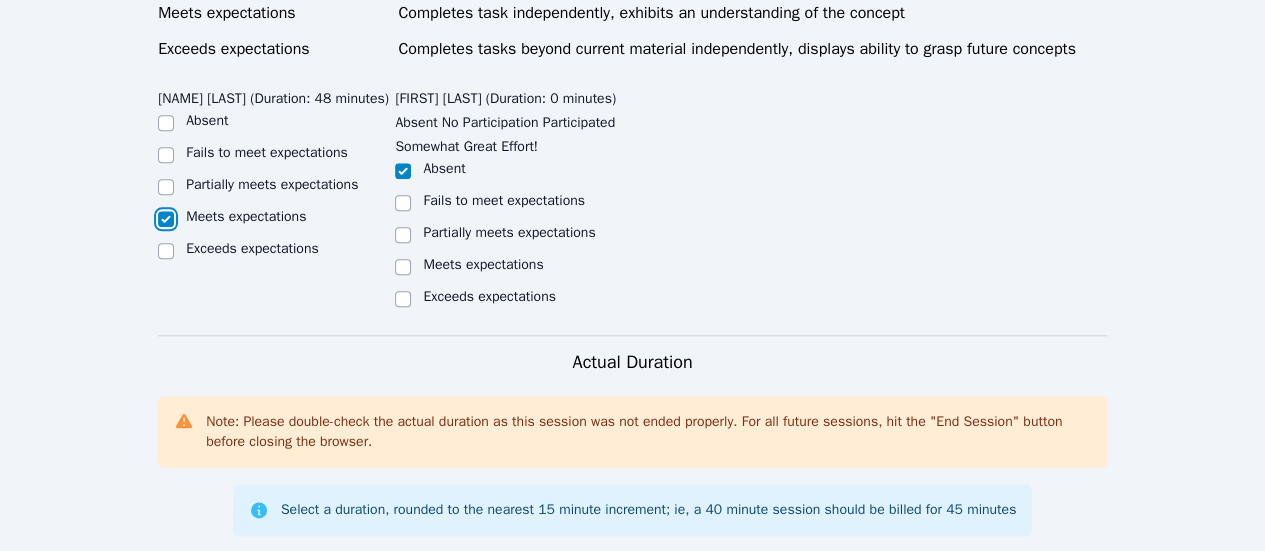 checkbox on "true" 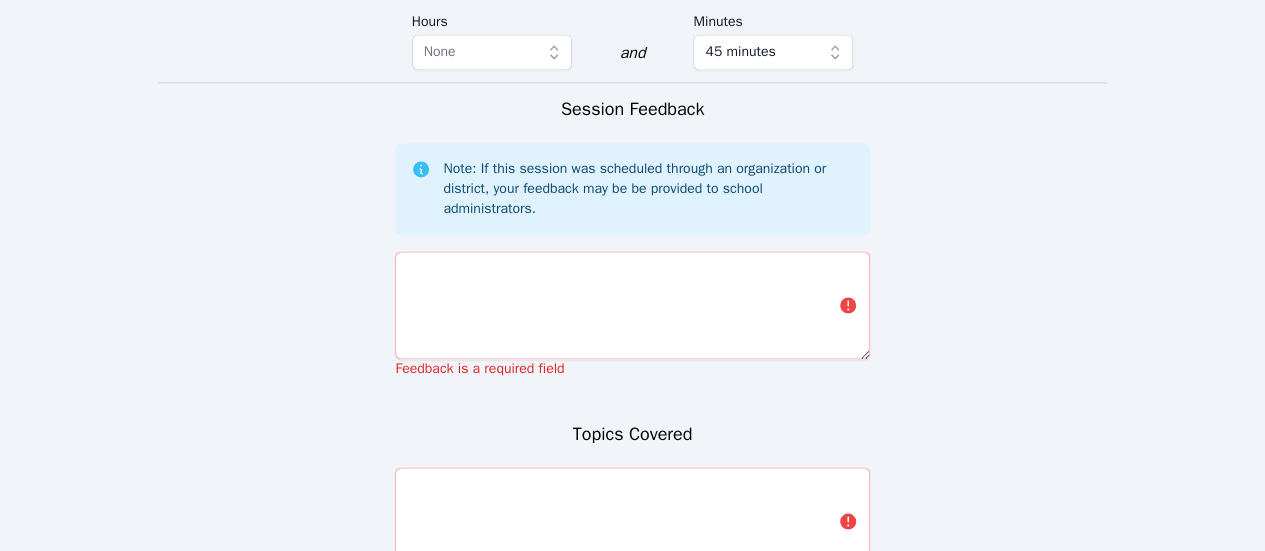 scroll, scrollTop: 1516, scrollLeft: 0, axis: vertical 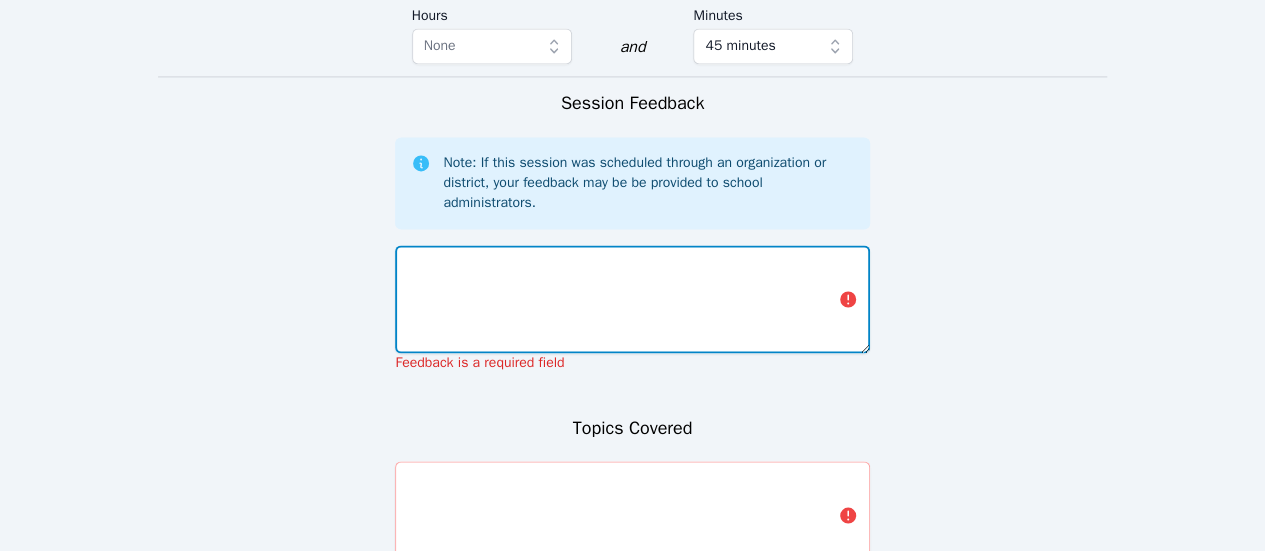 click at bounding box center [632, 299] 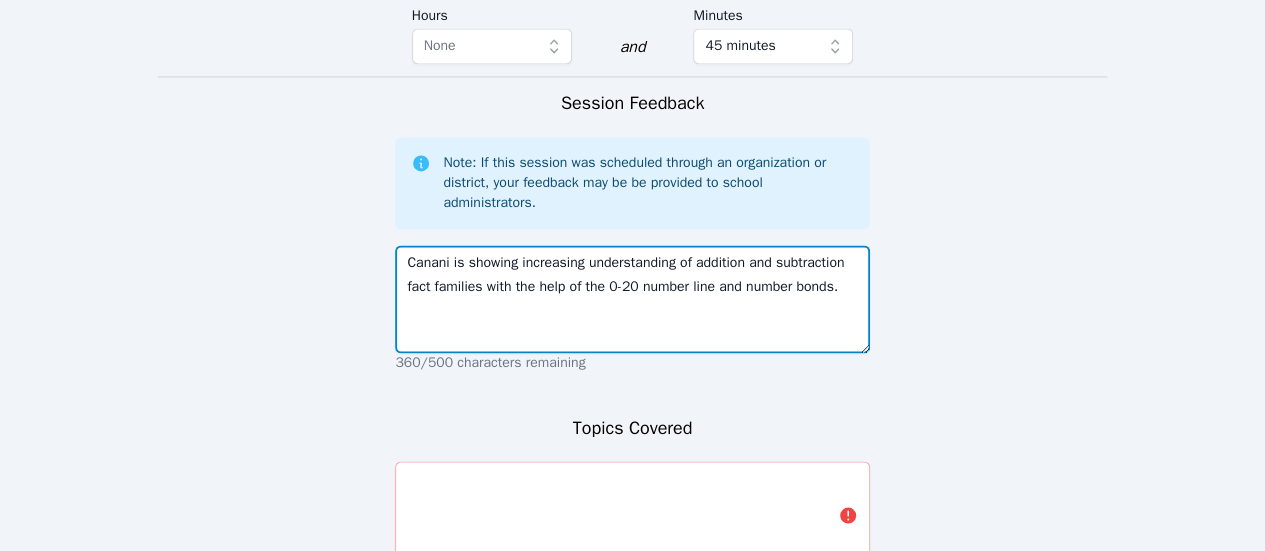 type on "Canani is showing increasing understanding of addition and subtraction fact families with the help of the 0-20 number line and number bonds." 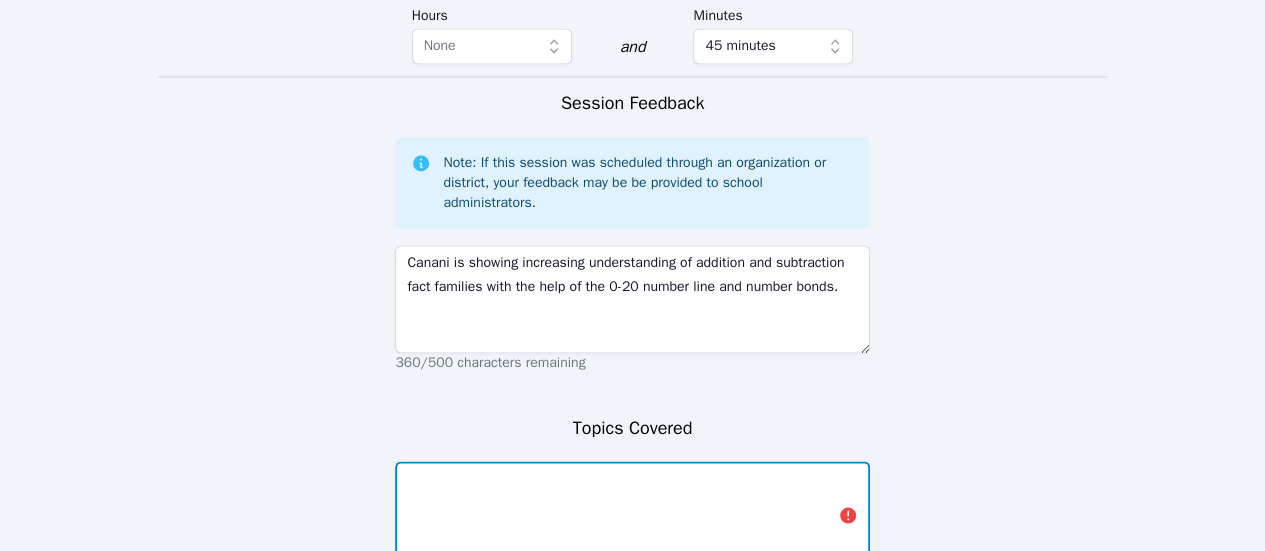 click at bounding box center (632, 515) 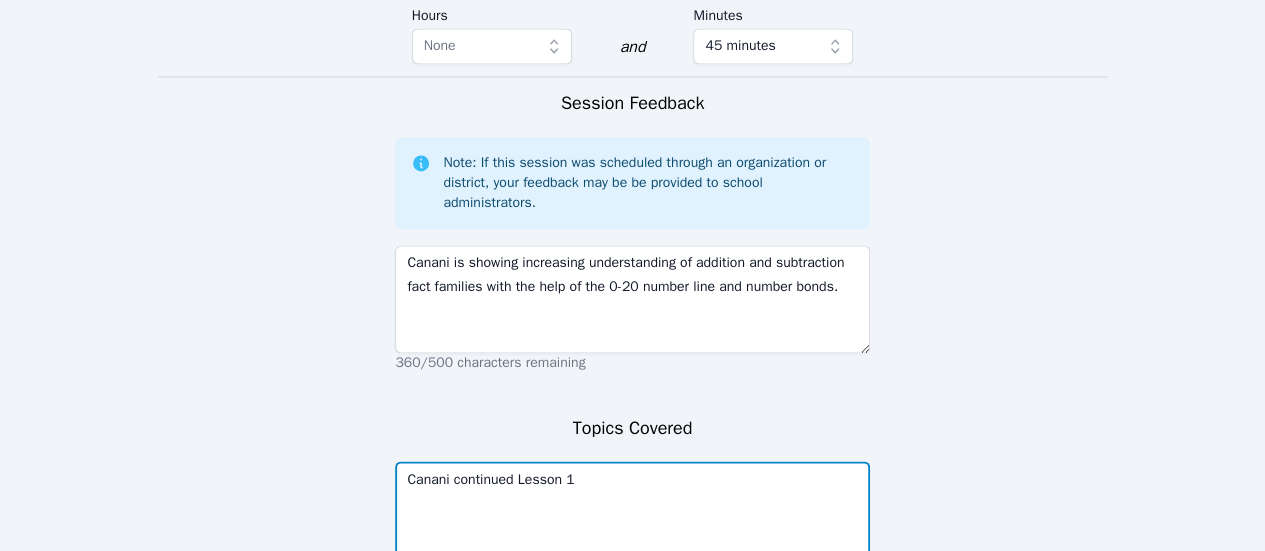 type on "Canani continued Lesson 1" 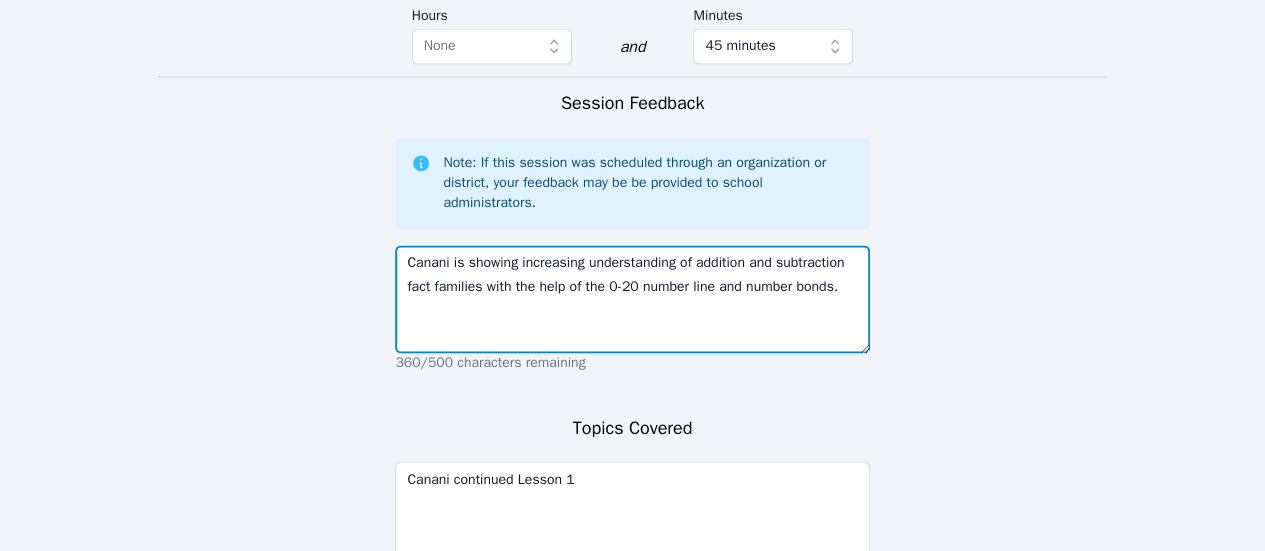 click on "Canani is showing increasing understanding of addition and subtraction fact families with the help of the 0-20 number line and number bonds." at bounding box center (632, 299) 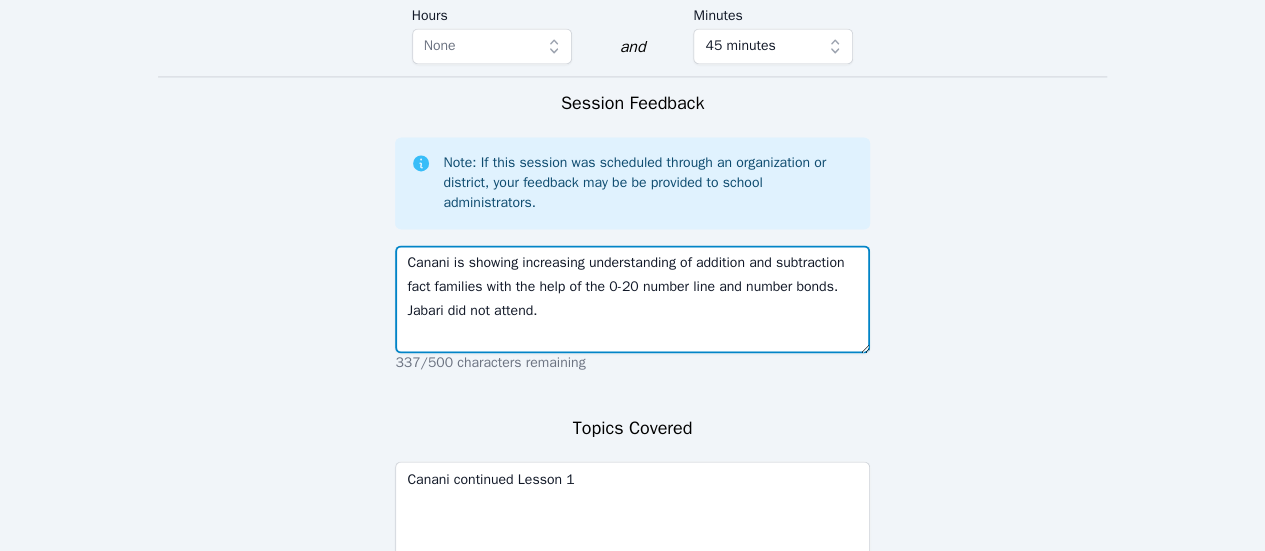 type on "Canani is showing increasing understanding of addition and subtraction fact families with the help of the 0-20 number line and number bonds. Jabari did not attend." 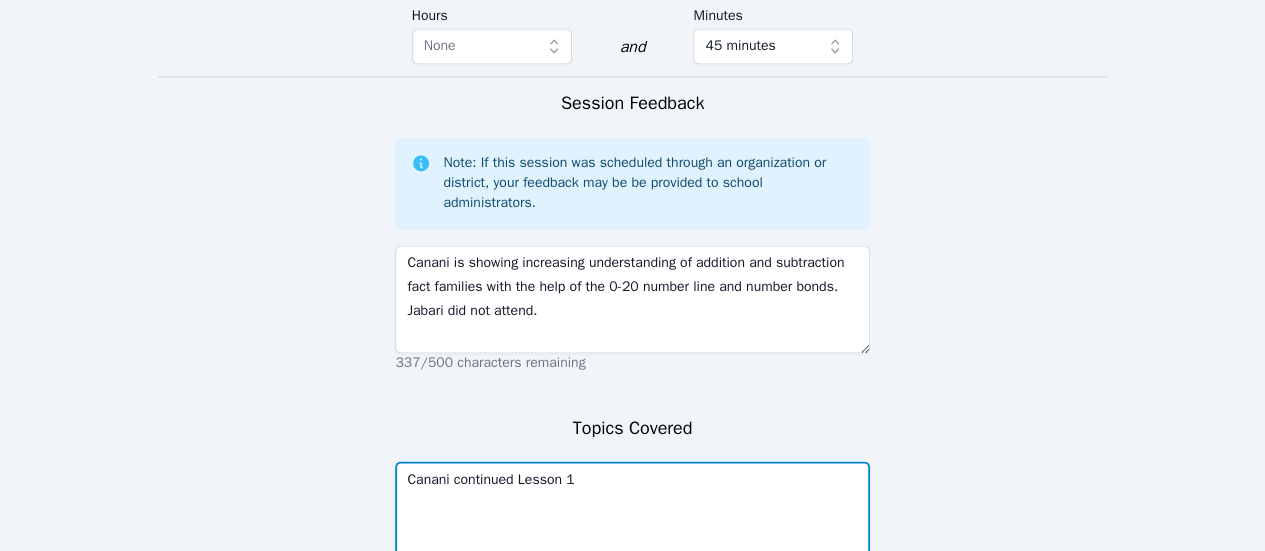 click on "Canani continued Lesson 1" at bounding box center [632, 515] 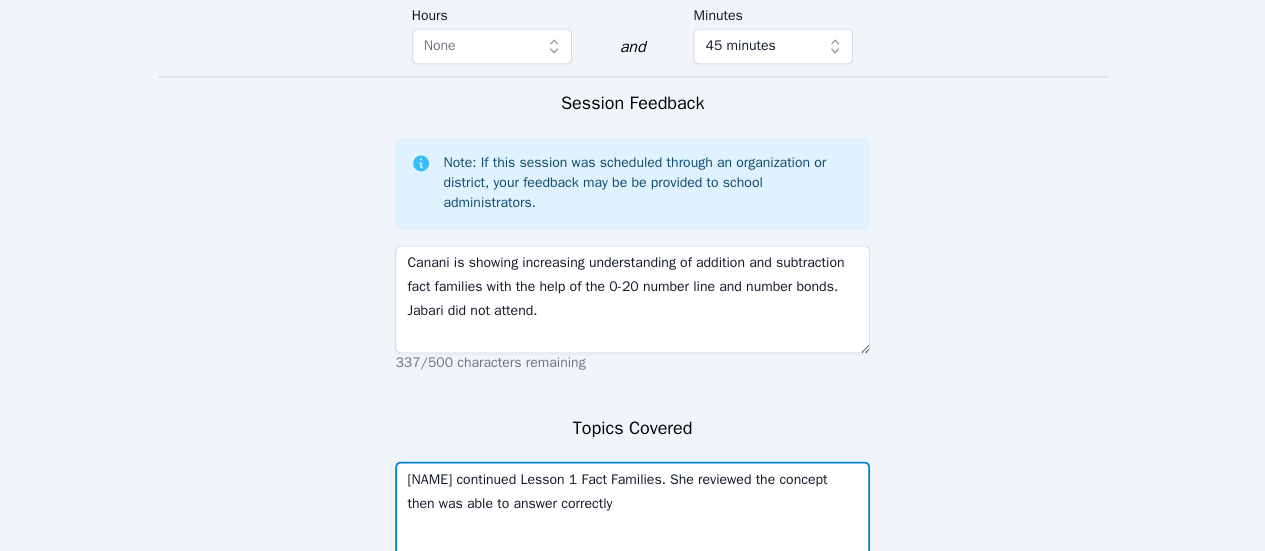 click on "[NAME] continued Lesson 1 Fact Families. She reviewed the concept then was able to answer correctly" at bounding box center (632, 515) 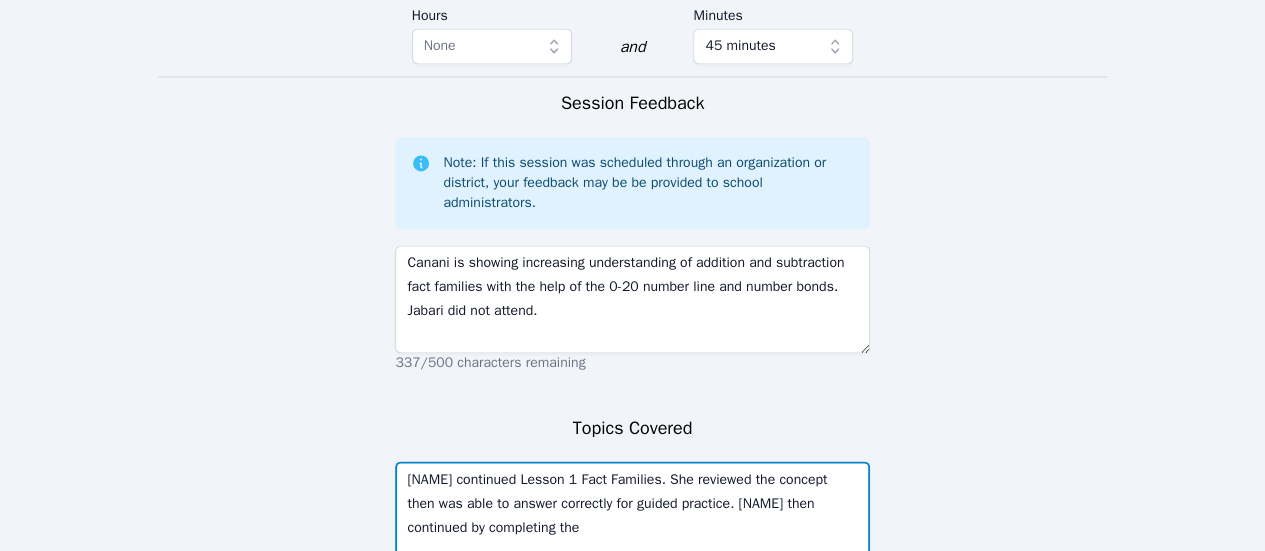 paste on "Summer Review_Popsicle Addition.pdf" 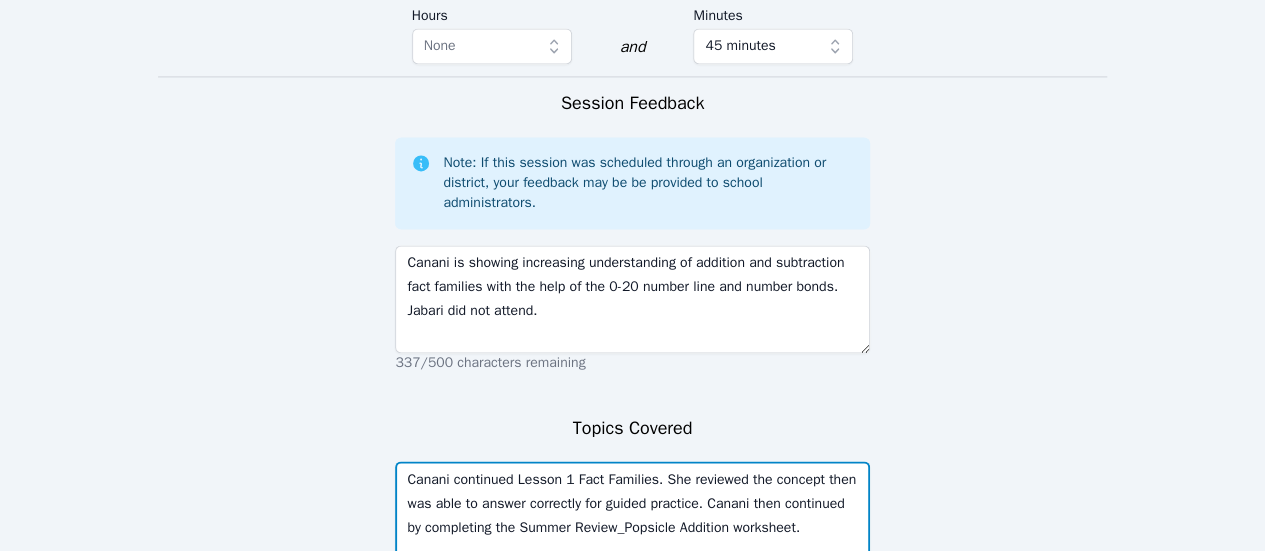 scroll, scrollTop: 1668, scrollLeft: 0, axis: vertical 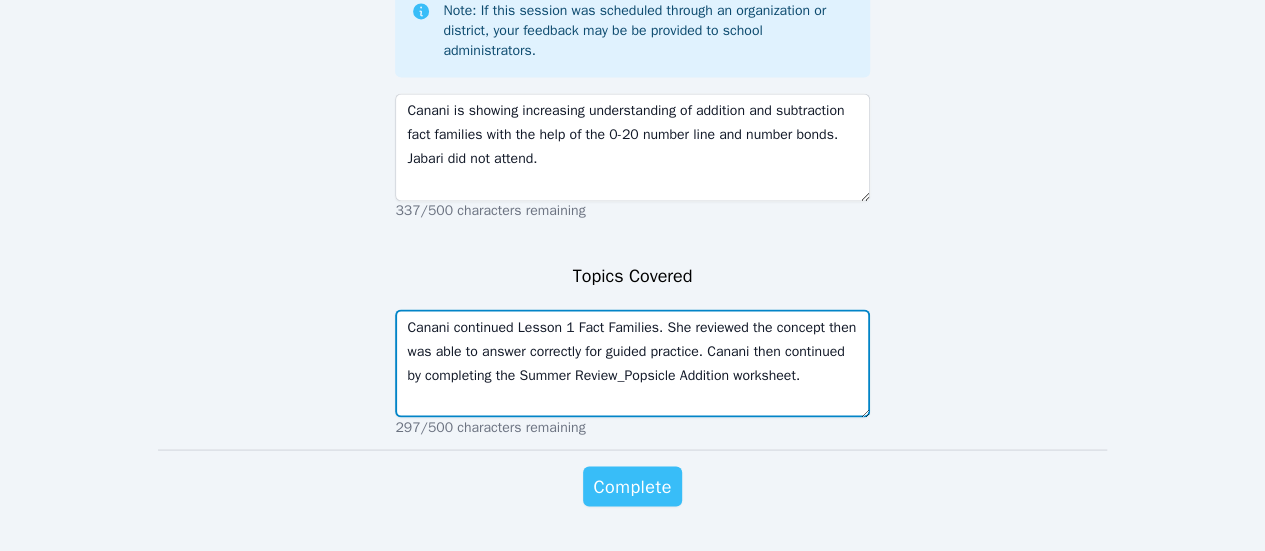 type on "Canani continued Lesson 1 Fact Families. She reviewed the concept then was able to answer correctly for guided practice. Canani then continued by completing the Summer Review_Popsicle Addition worksheet." 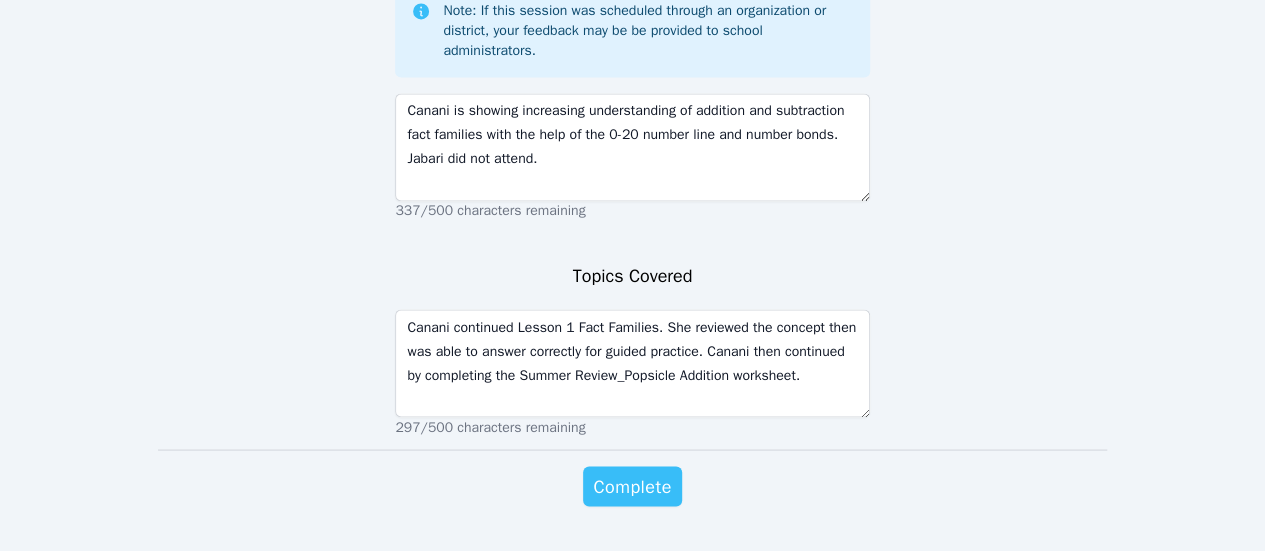 click on "Complete" at bounding box center (632, 486) 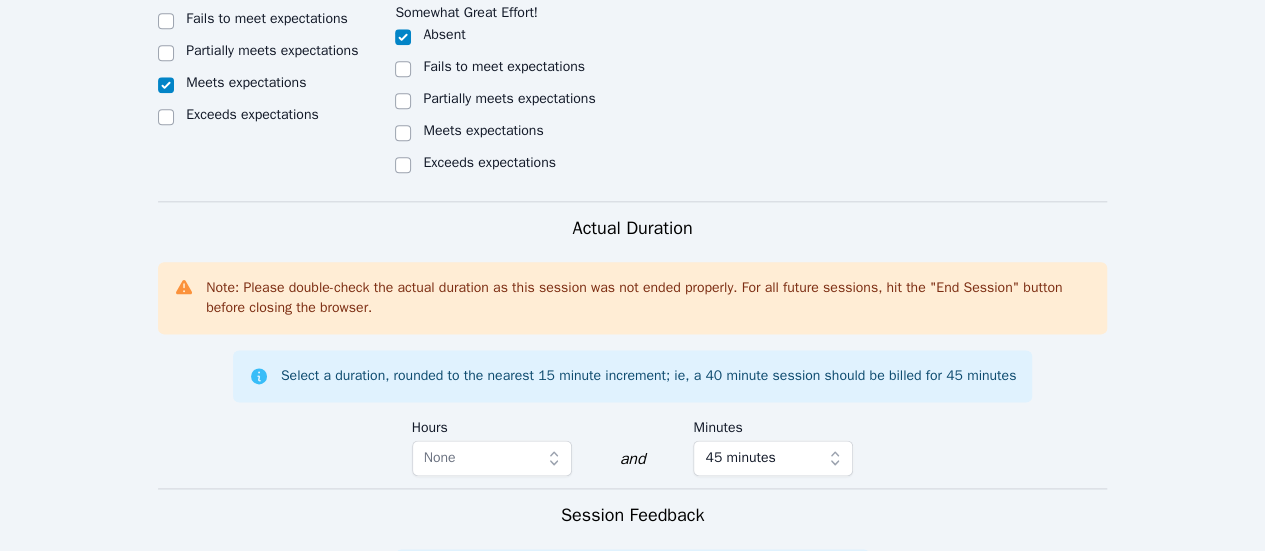 scroll, scrollTop: 1224, scrollLeft: 0, axis: vertical 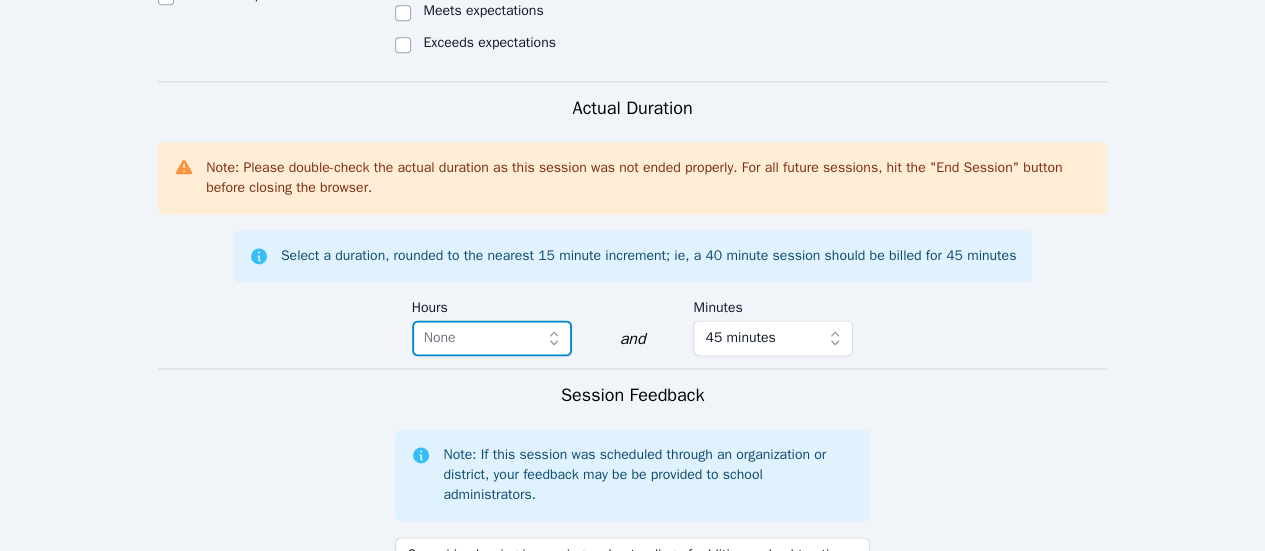 click on "None" at bounding box center (478, 338) 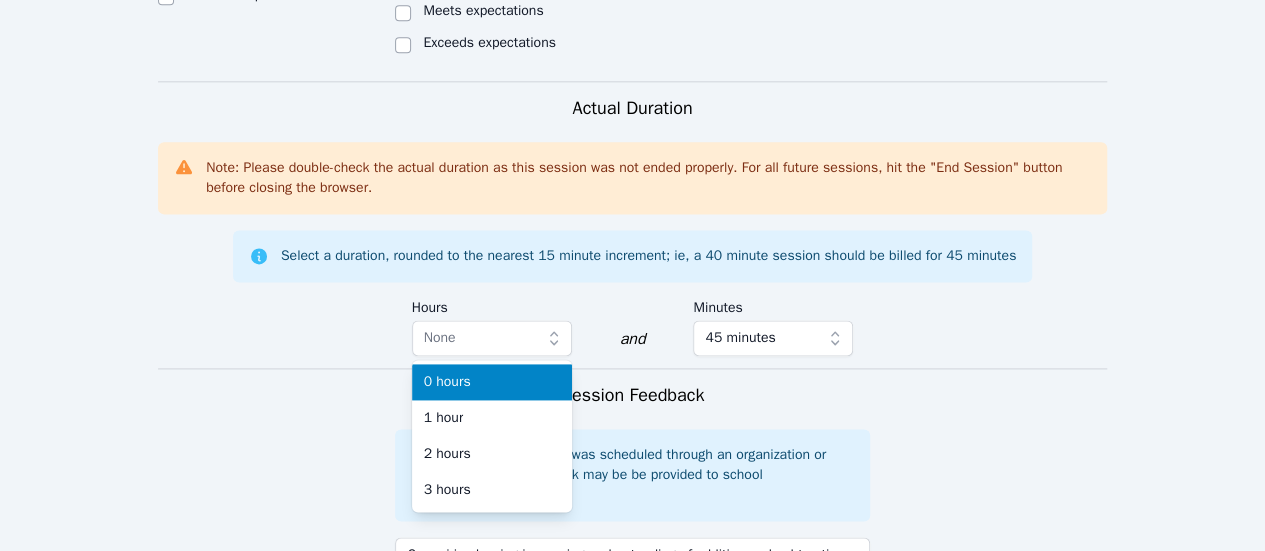 click on "0 hours" at bounding box center (492, 382) 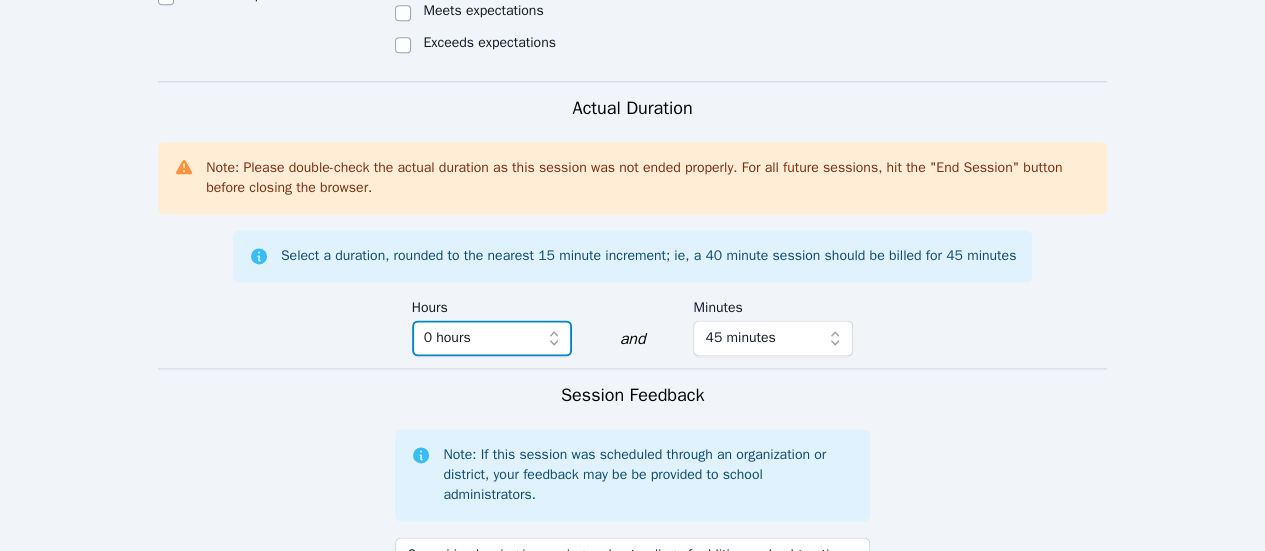 scroll, scrollTop: 1668, scrollLeft: 0, axis: vertical 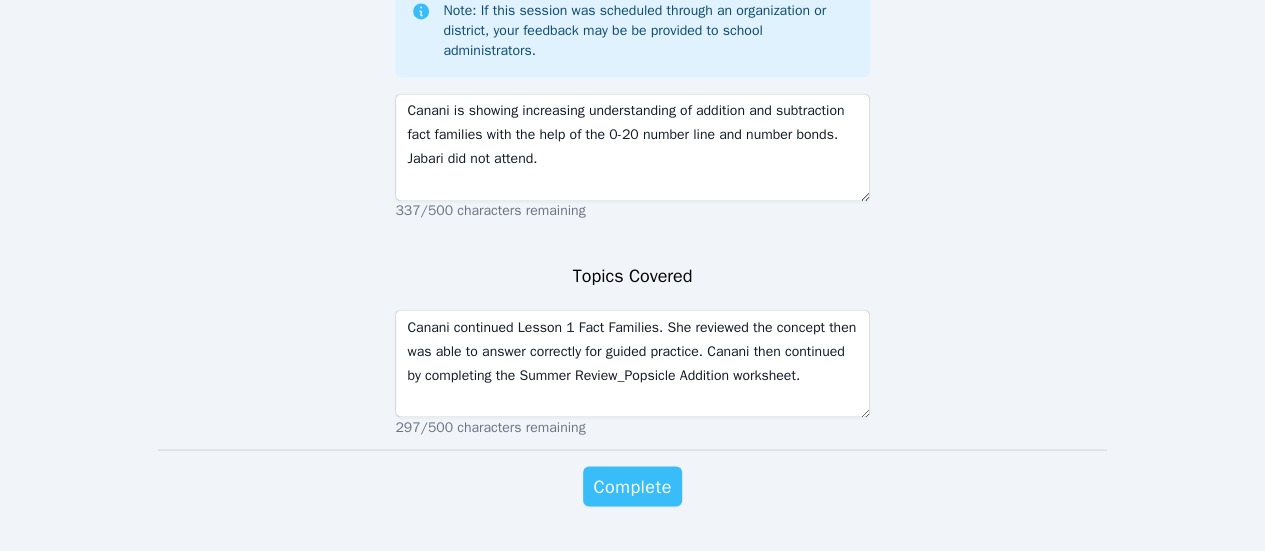 click on "Complete" at bounding box center (632, 486) 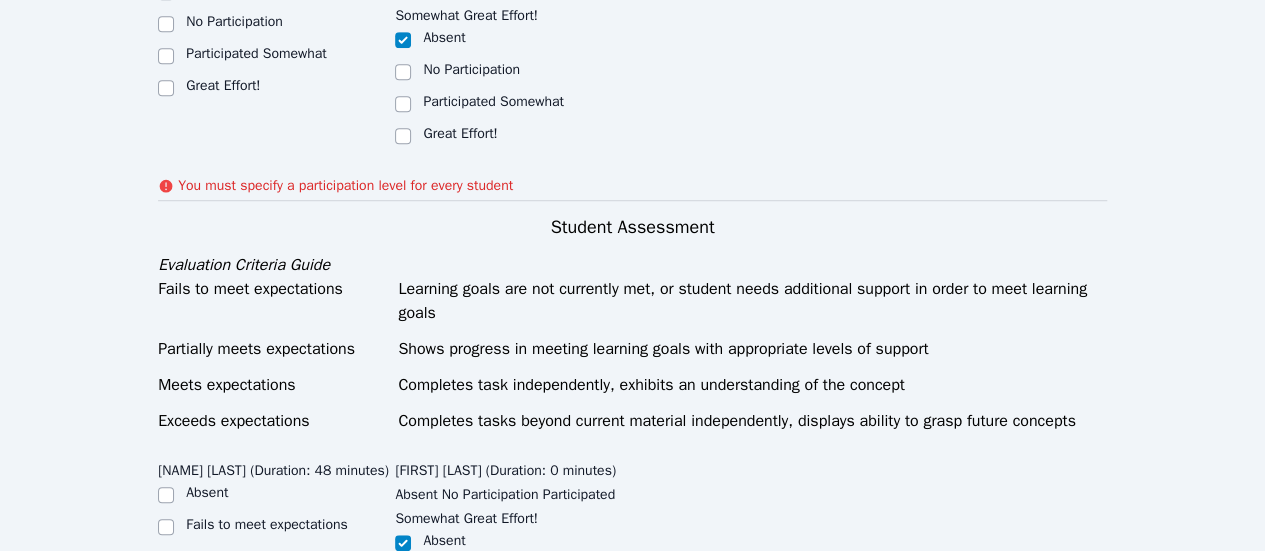 scroll, scrollTop: 572, scrollLeft: 0, axis: vertical 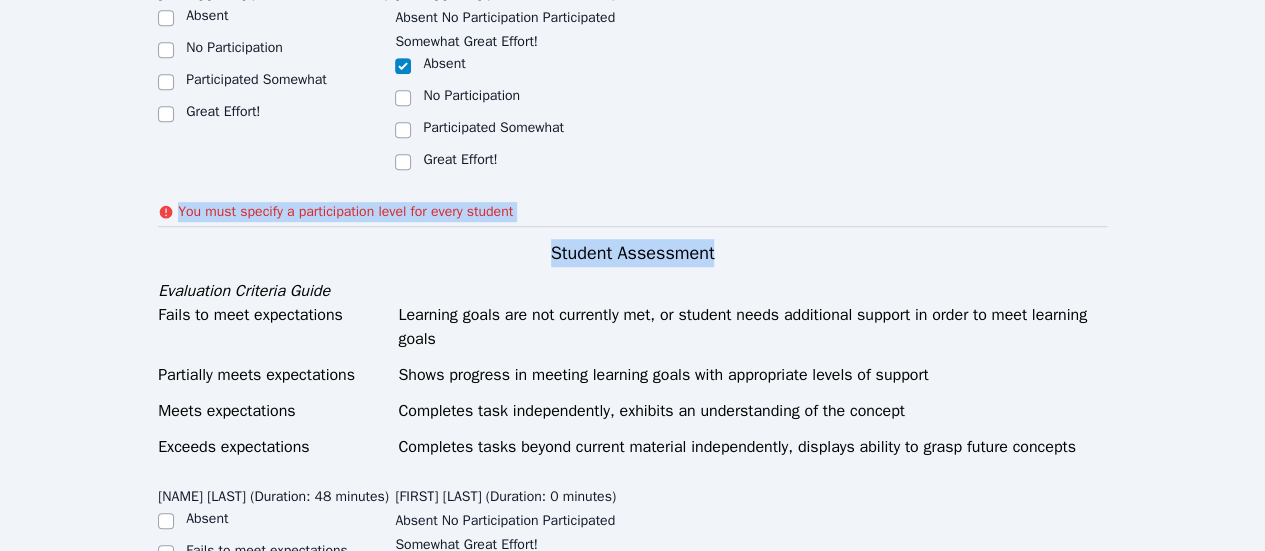 drag, startPoint x: 1254, startPoint y: 201, endPoint x: 1250, endPoint y: 164, distance: 37.215588 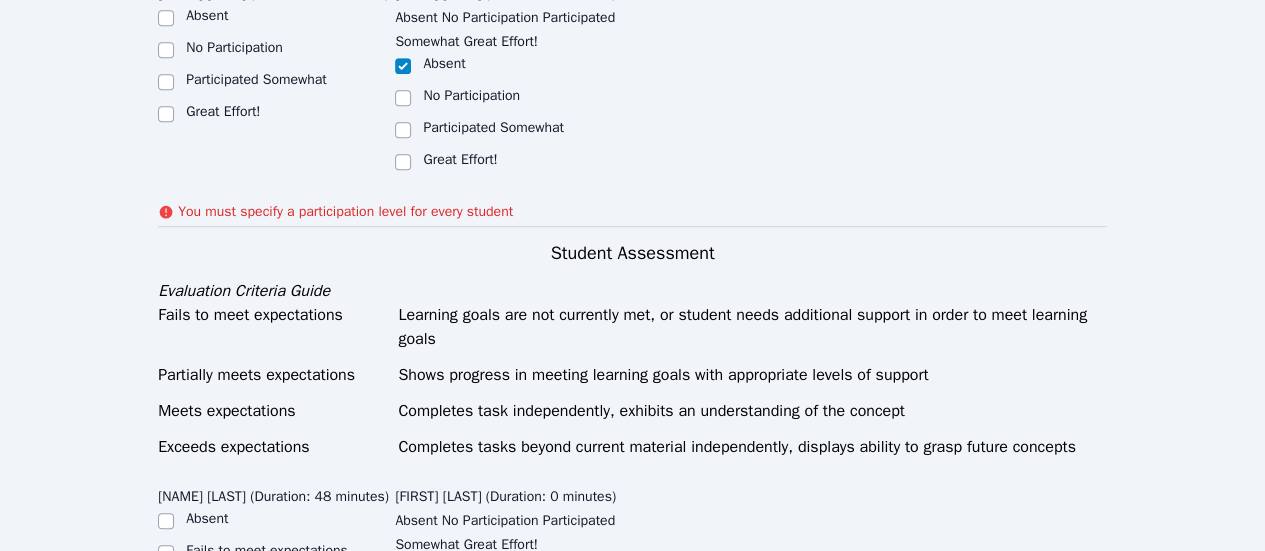 click on "[FIRST] [LAST] (Duration: 48 minutes) Absent No Participation Participated Somewhat Great Effort!" at bounding box center [276, 81] 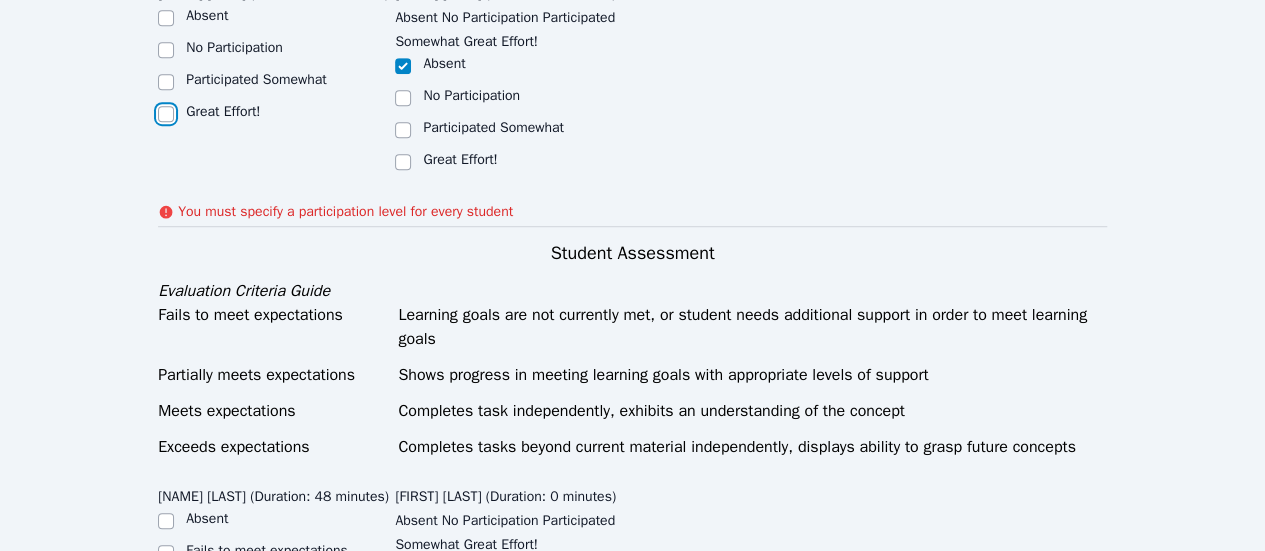 click on "Great Effort!" at bounding box center [166, 114] 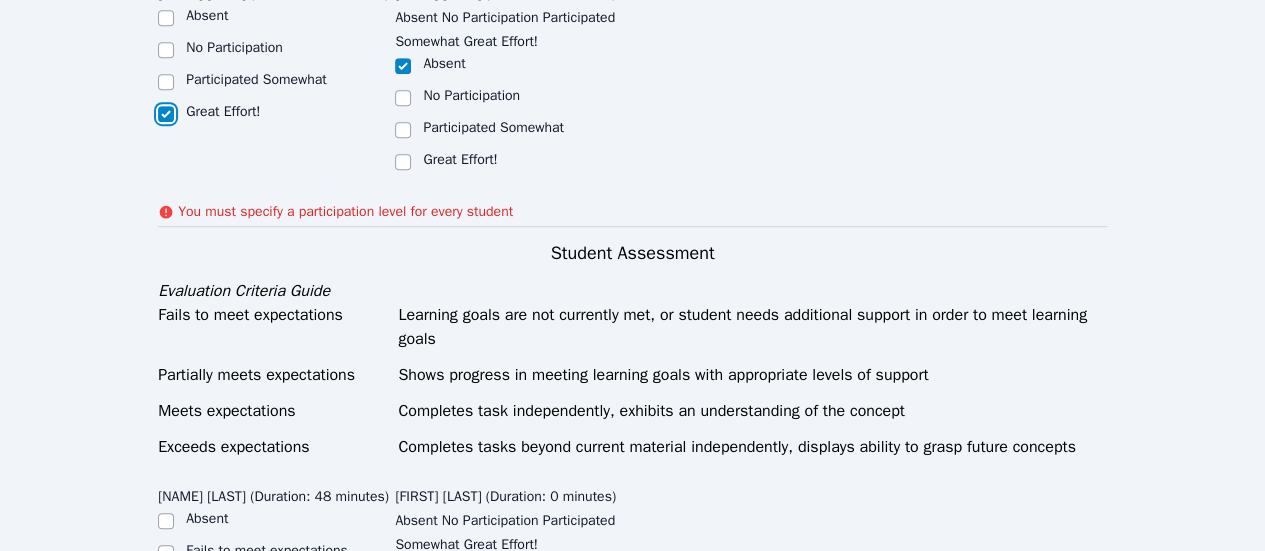 checkbox on "true" 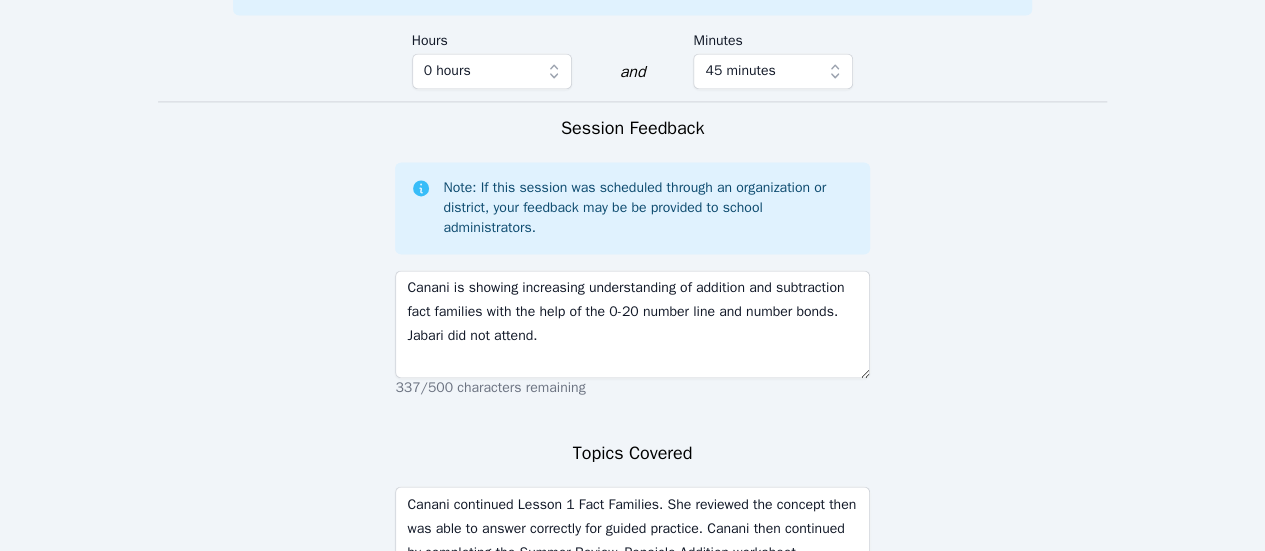 scroll, scrollTop: 1640, scrollLeft: 0, axis: vertical 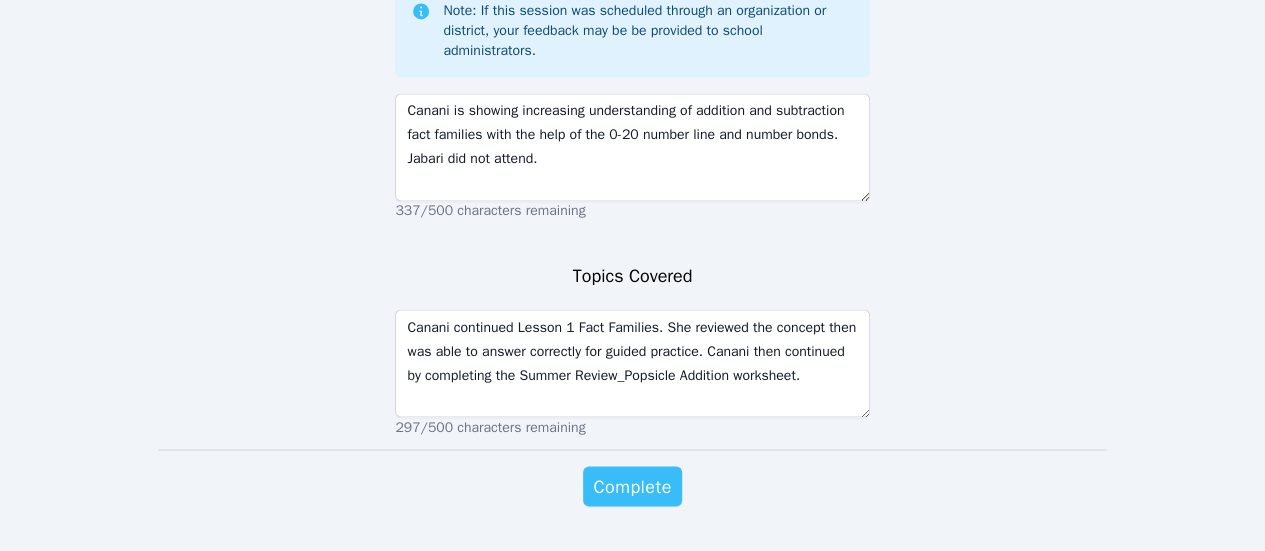 click on "Complete" at bounding box center (632, 486) 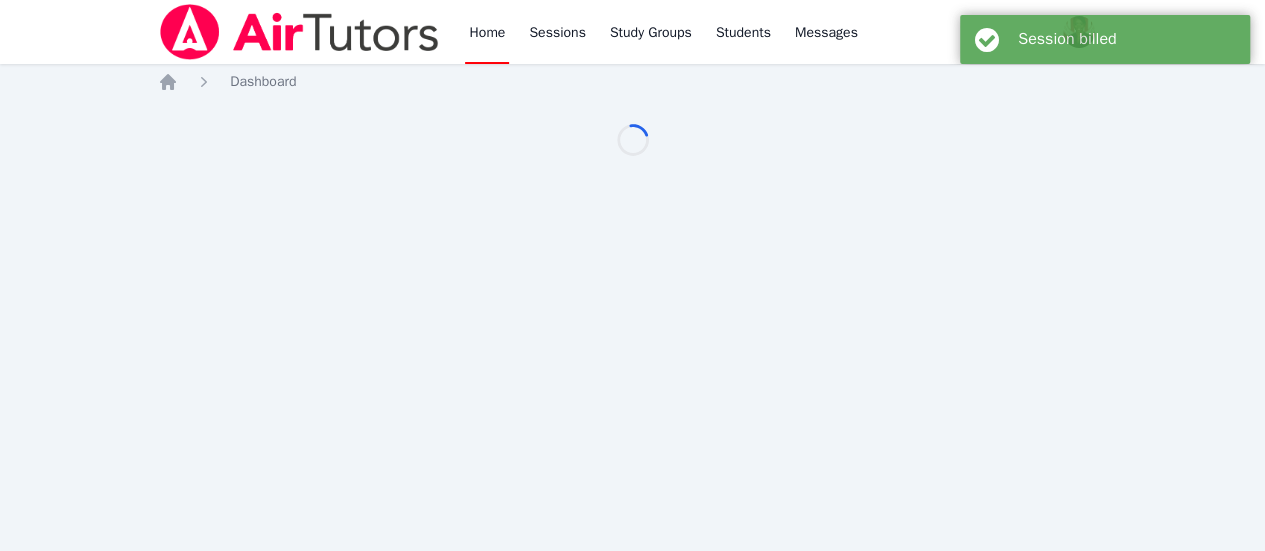 scroll, scrollTop: 0, scrollLeft: 0, axis: both 